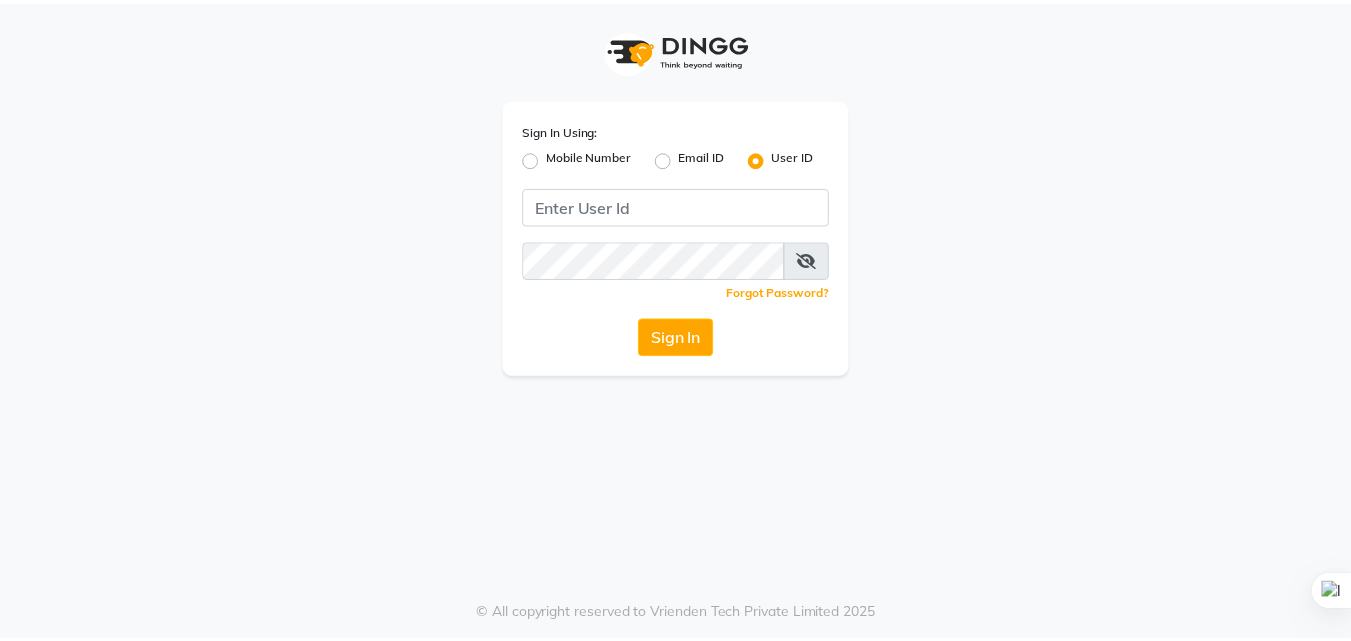 scroll, scrollTop: 0, scrollLeft: 0, axis: both 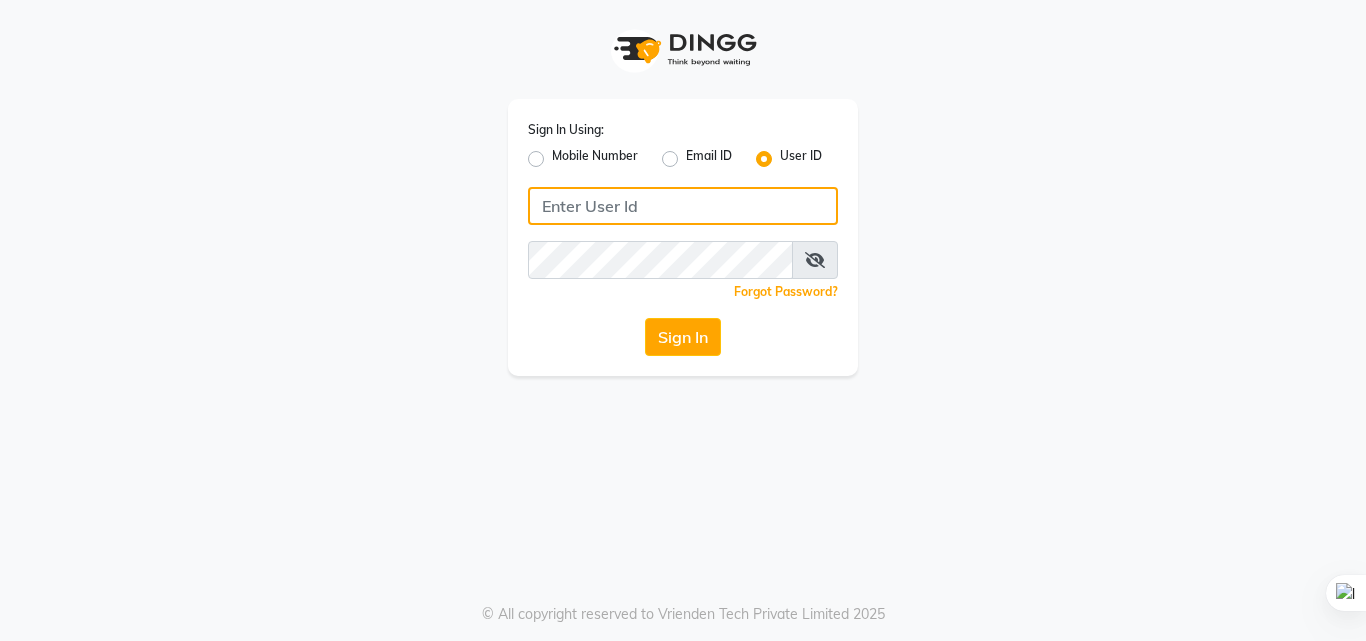 click 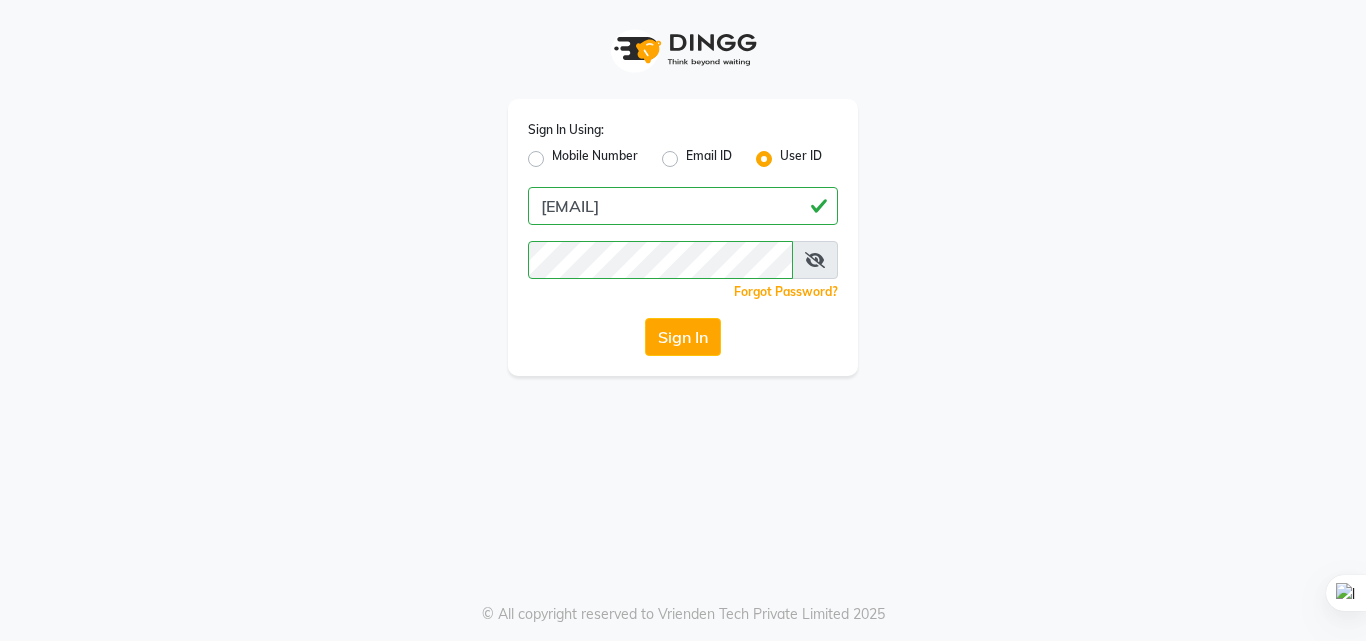 click at bounding box center (815, 260) 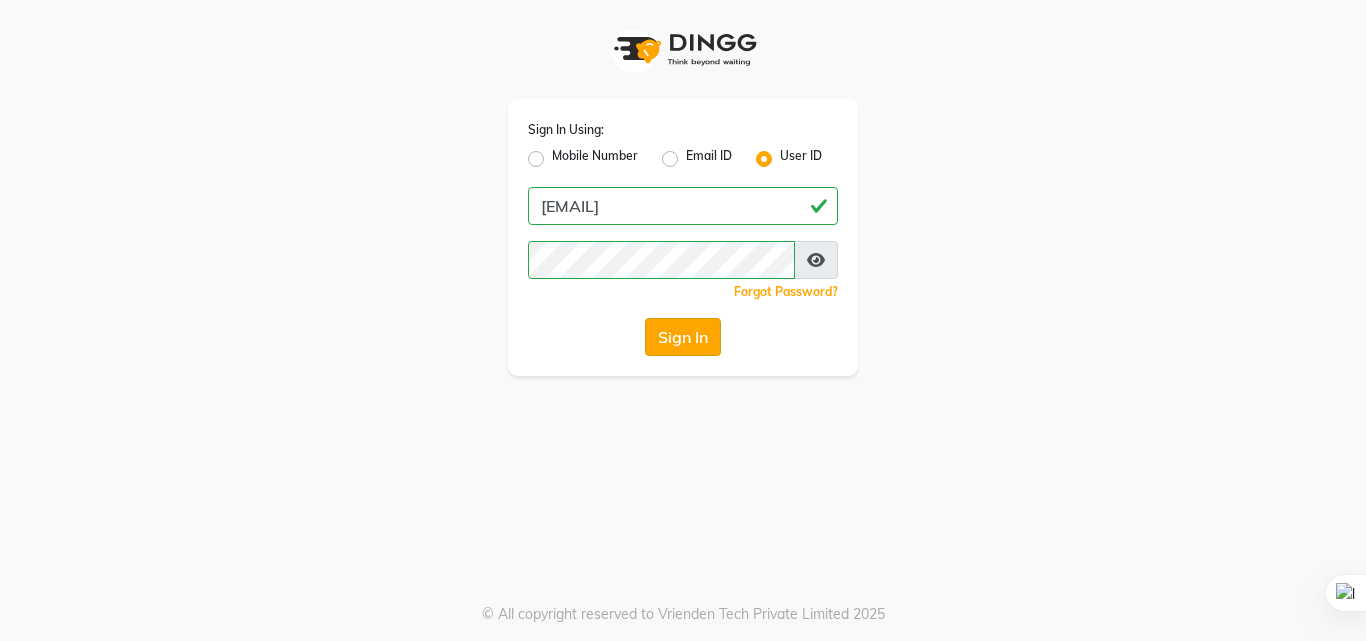click on "Sign In" 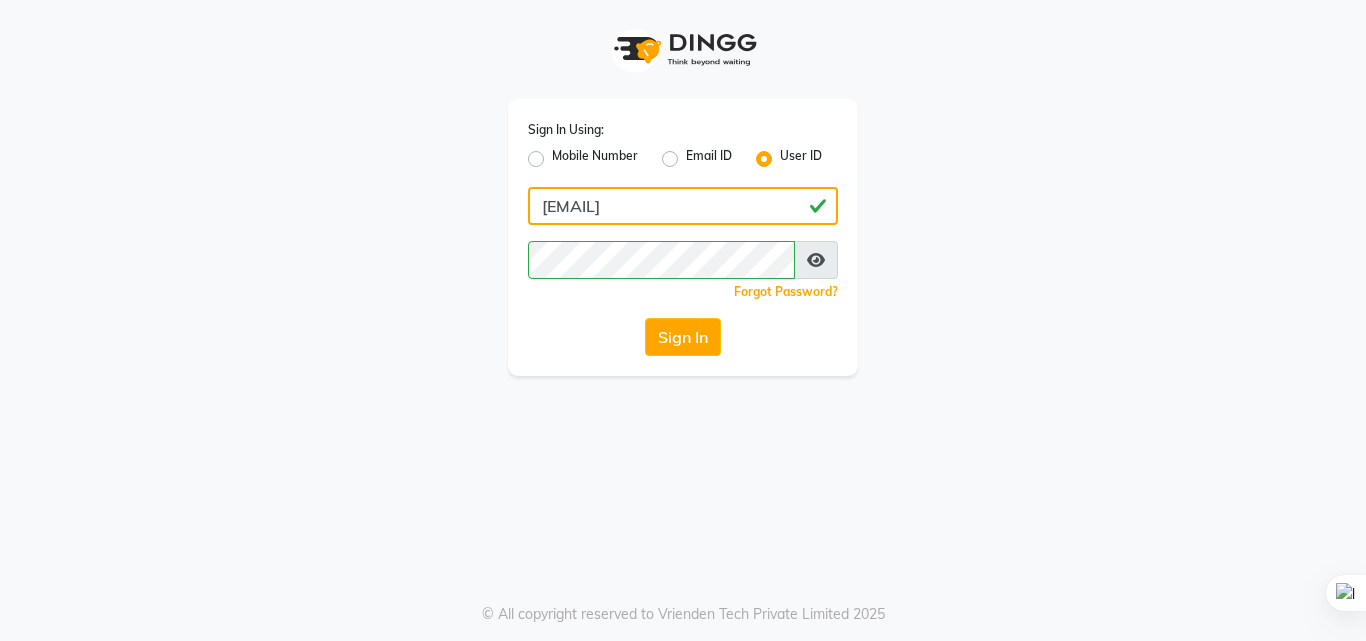 click on "hrhouse108@gmail.com" 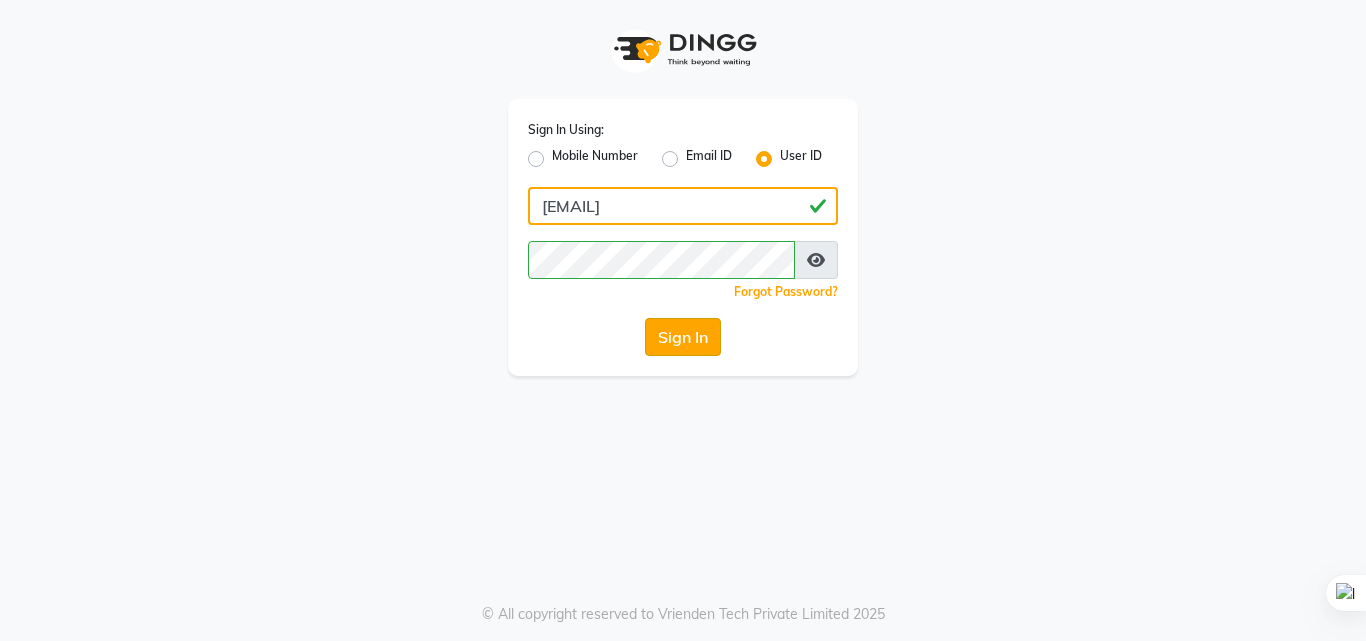 type on "[USERNAME]@[DOMAIN]" 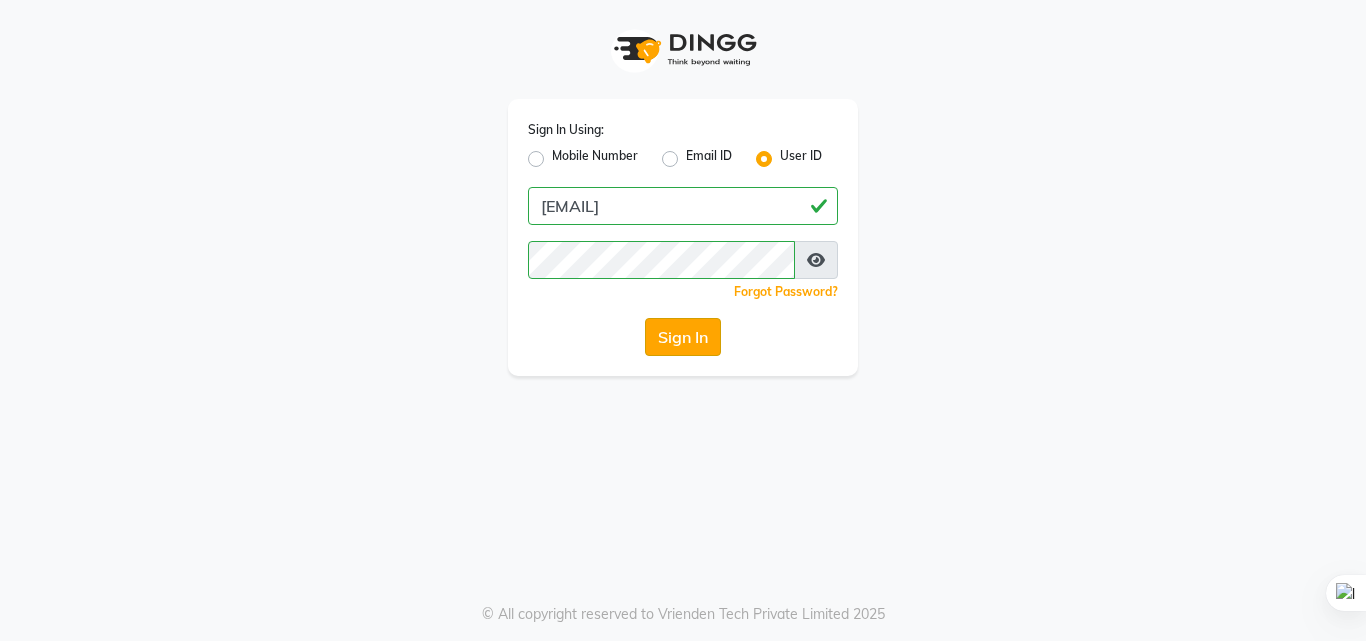 click on "Sign In" 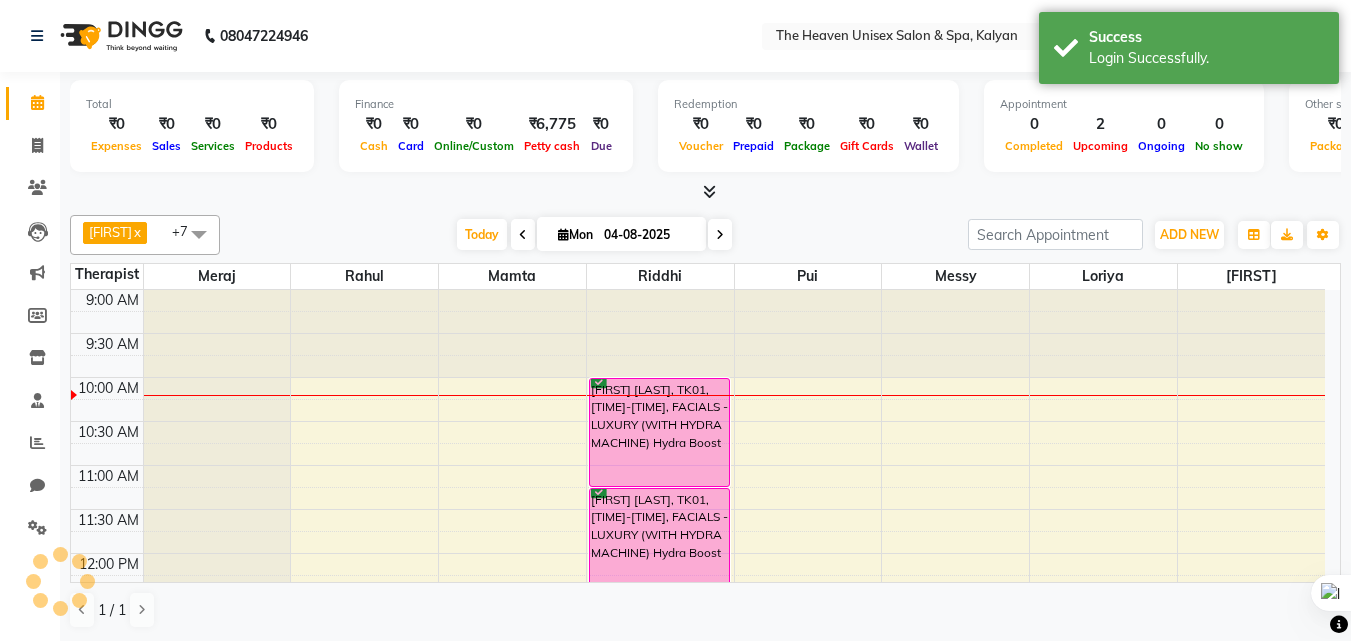 scroll, scrollTop: 0, scrollLeft: 0, axis: both 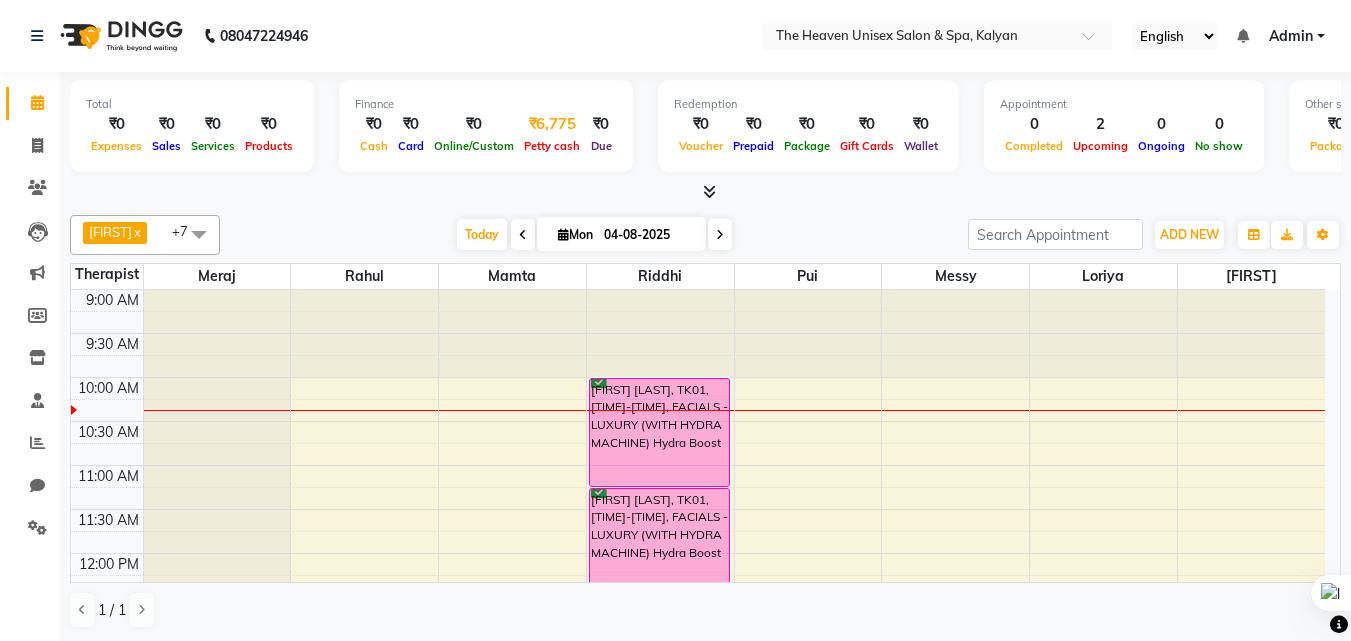 click on "₹6,775" at bounding box center (552, 124) 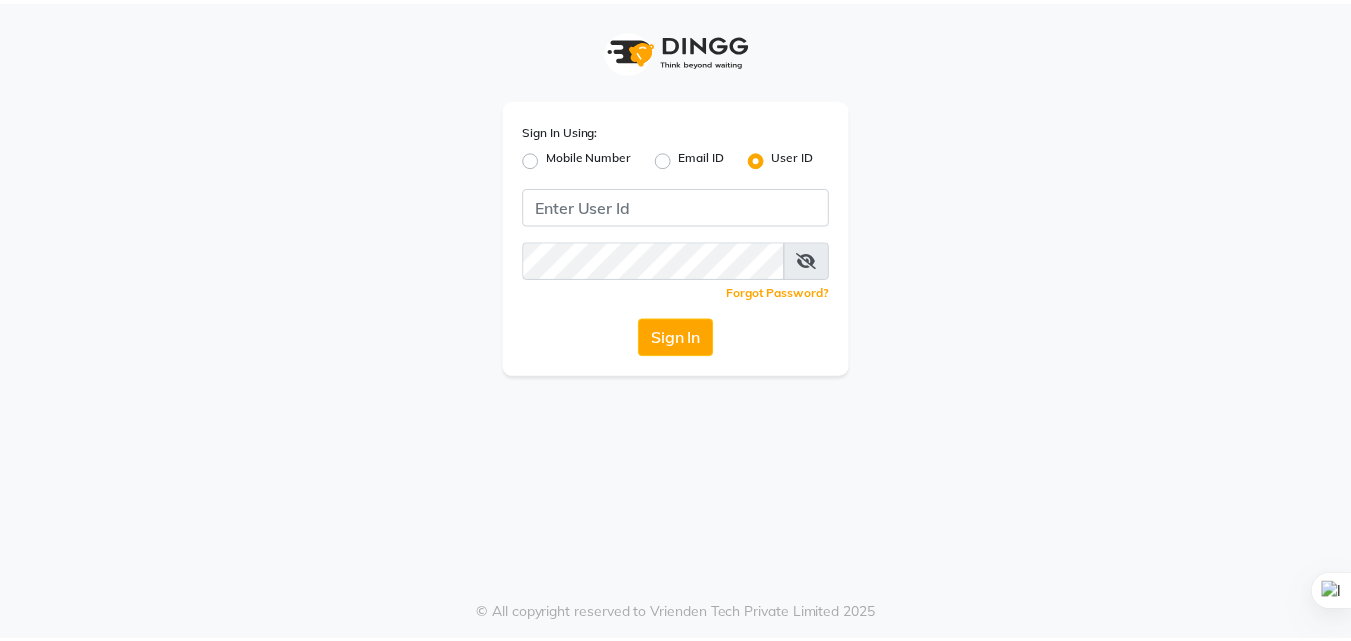 scroll, scrollTop: 0, scrollLeft: 0, axis: both 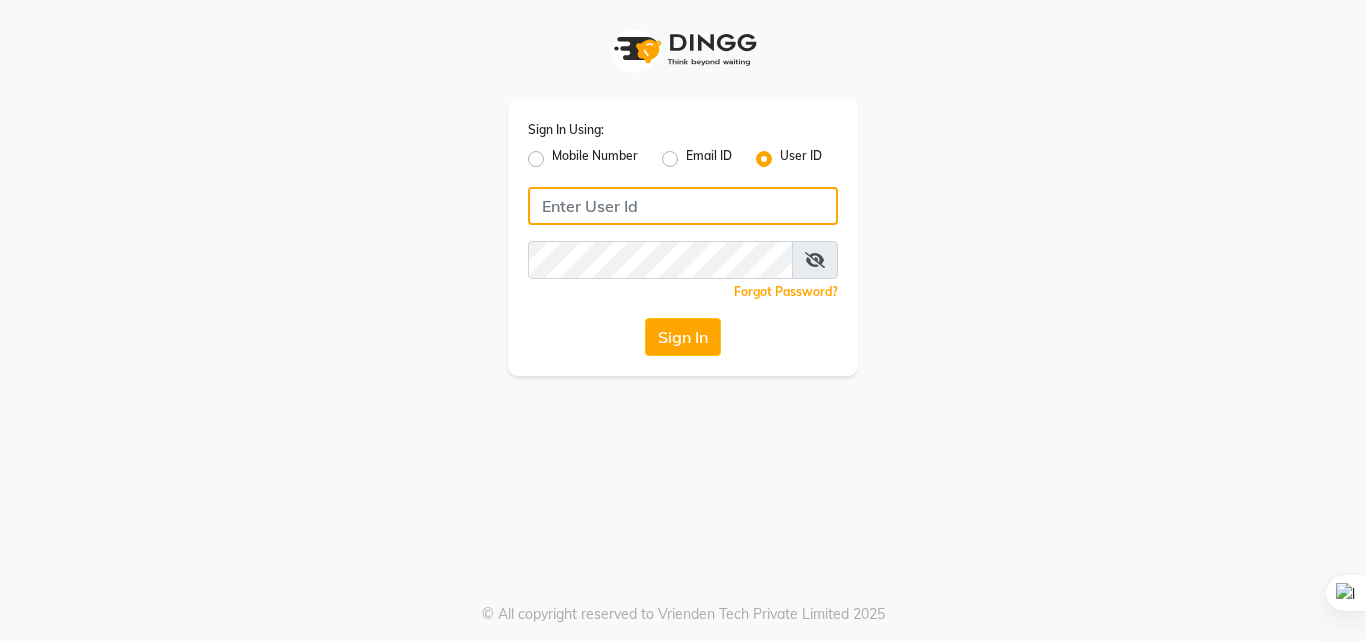 click 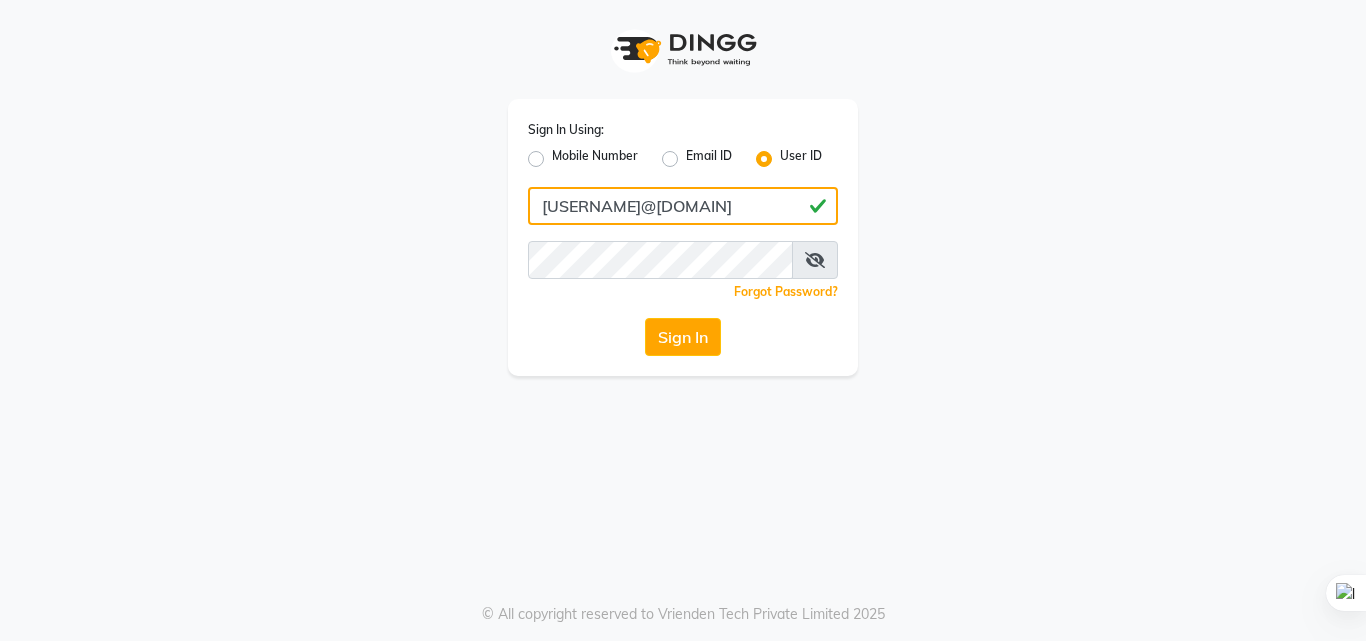 click on "[USERNAME]@[DOMAIN]" 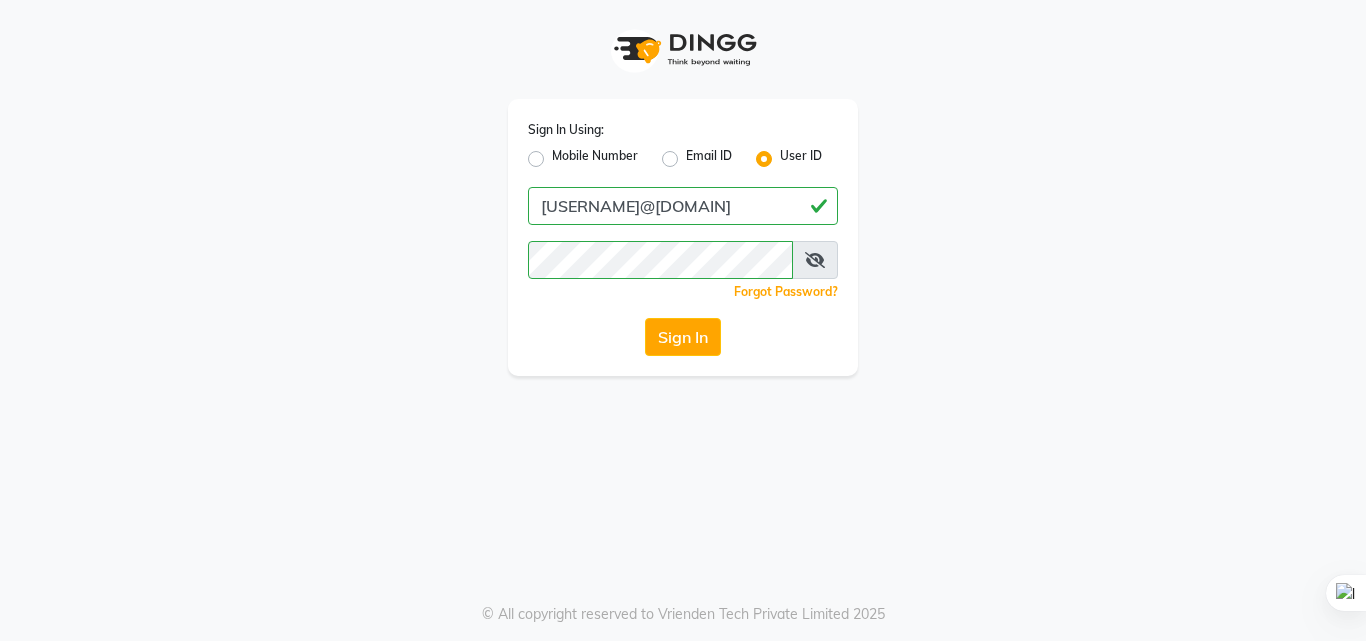 click at bounding box center [815, 260] 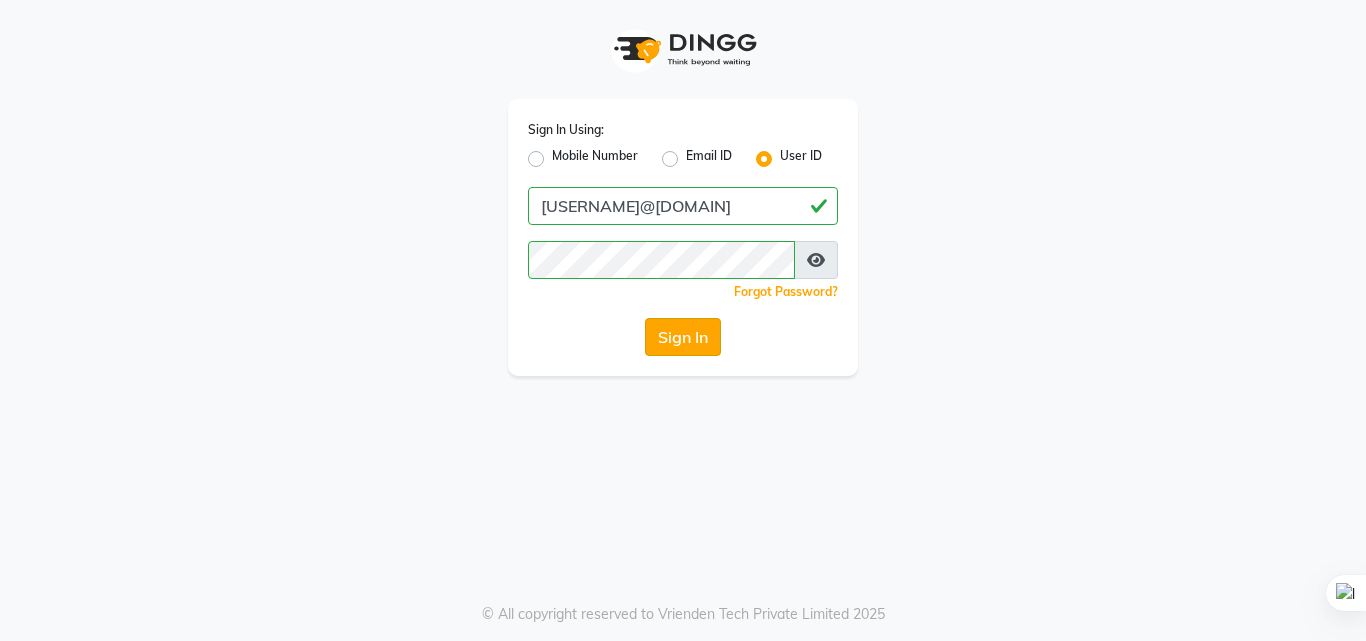 click on "Sign In" 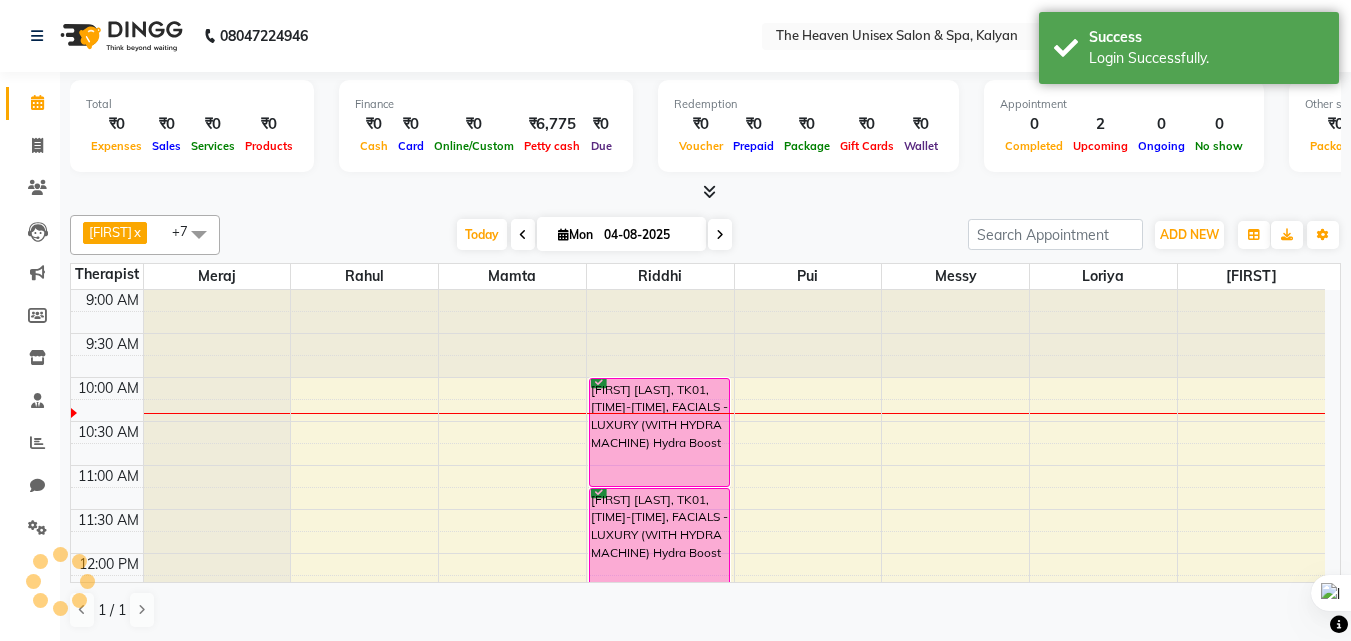 scroll, scrollTop: 0, scrollLeft: 0, axis: both 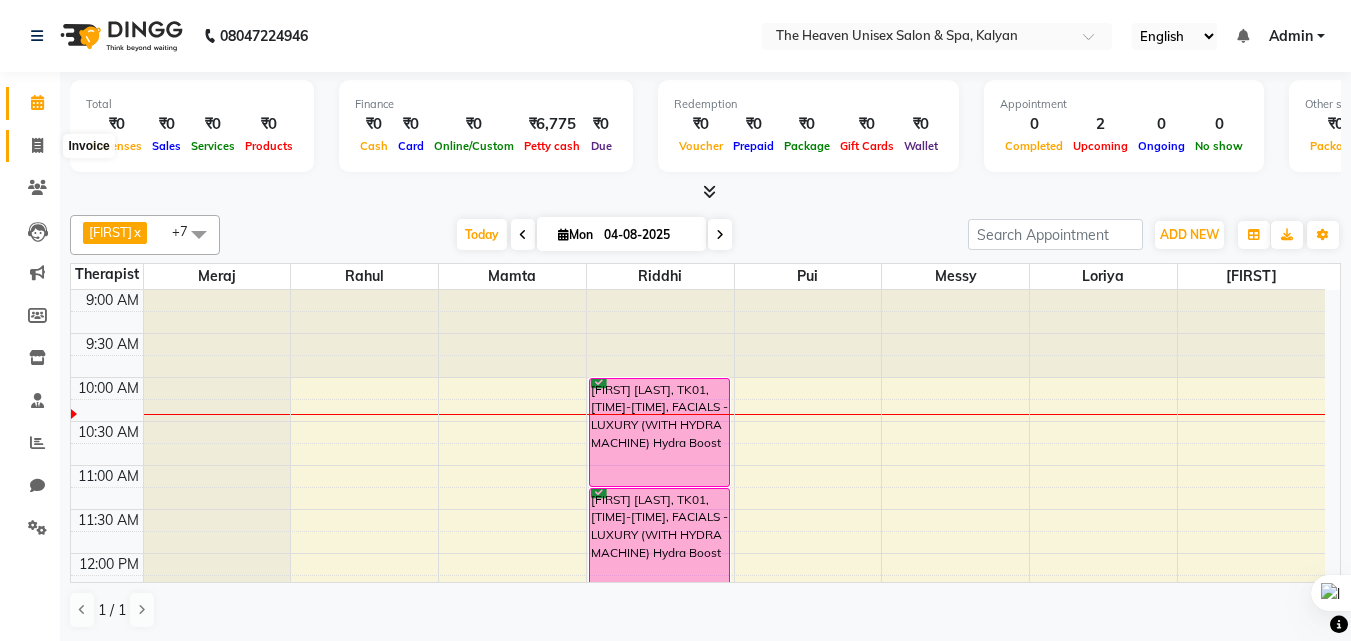 click 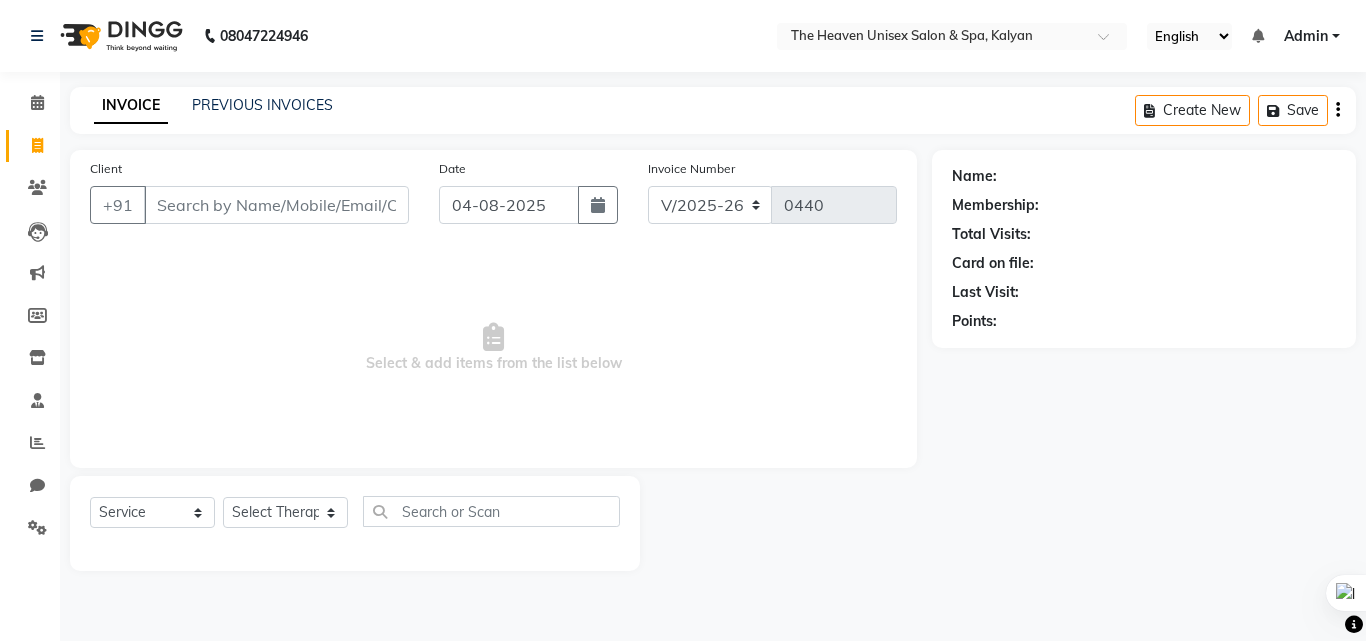 click on "Client" at bounding box center [276, 205] 